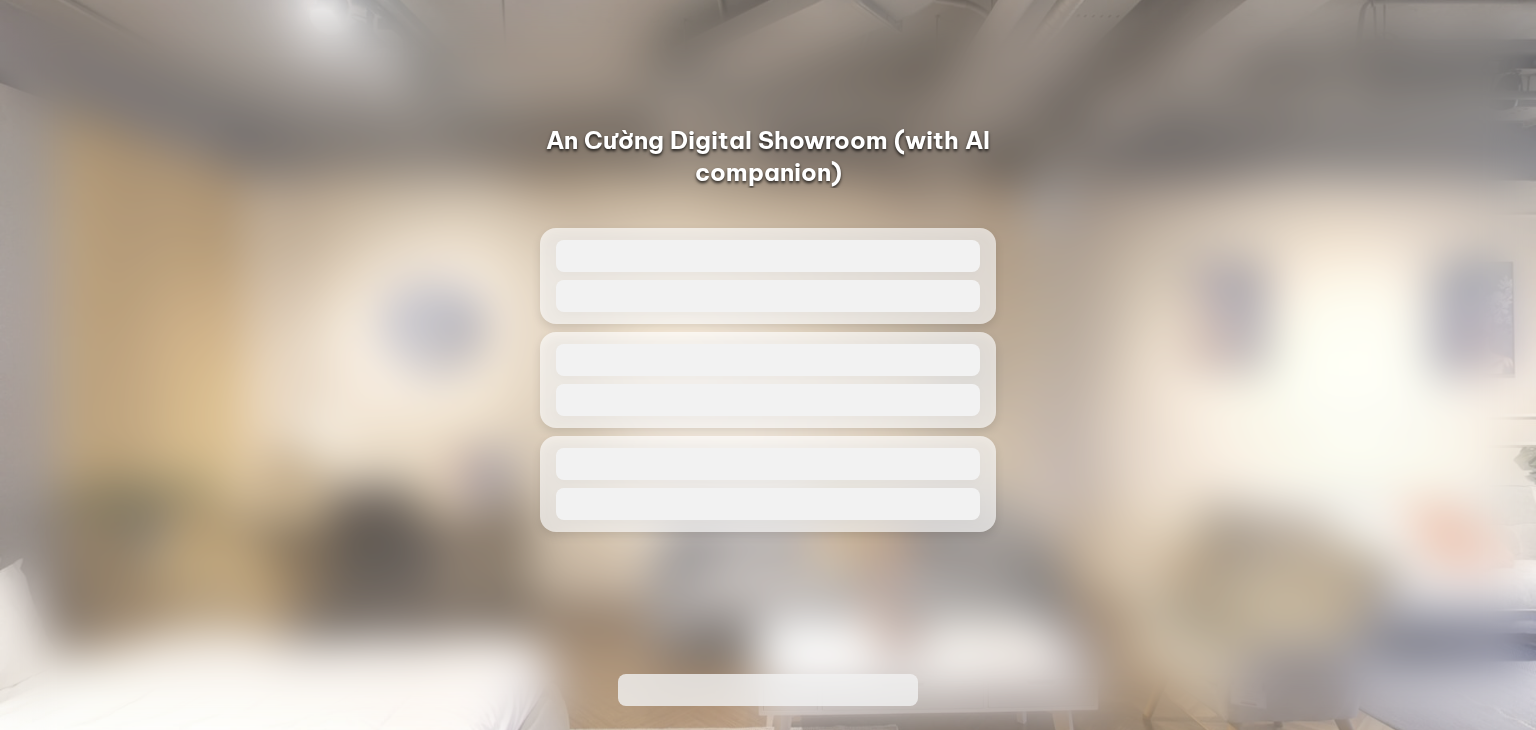 scroll, scrollTop: 0, scrollLeft: 0, axis: both 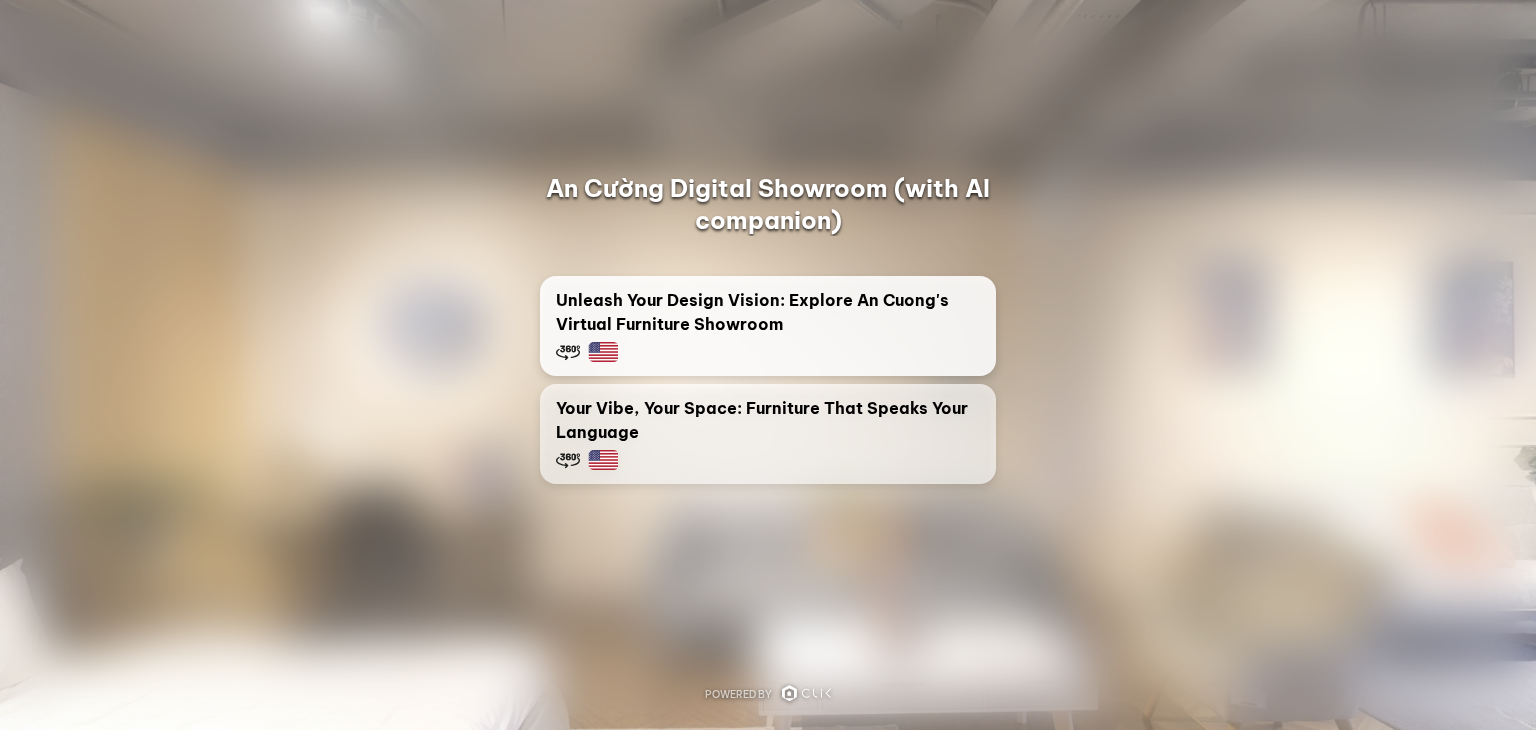 click on "Unleash Your Design Vision: Explore An Cuong's Virtual Furniture Showroom" at bounding box center [768, 312] 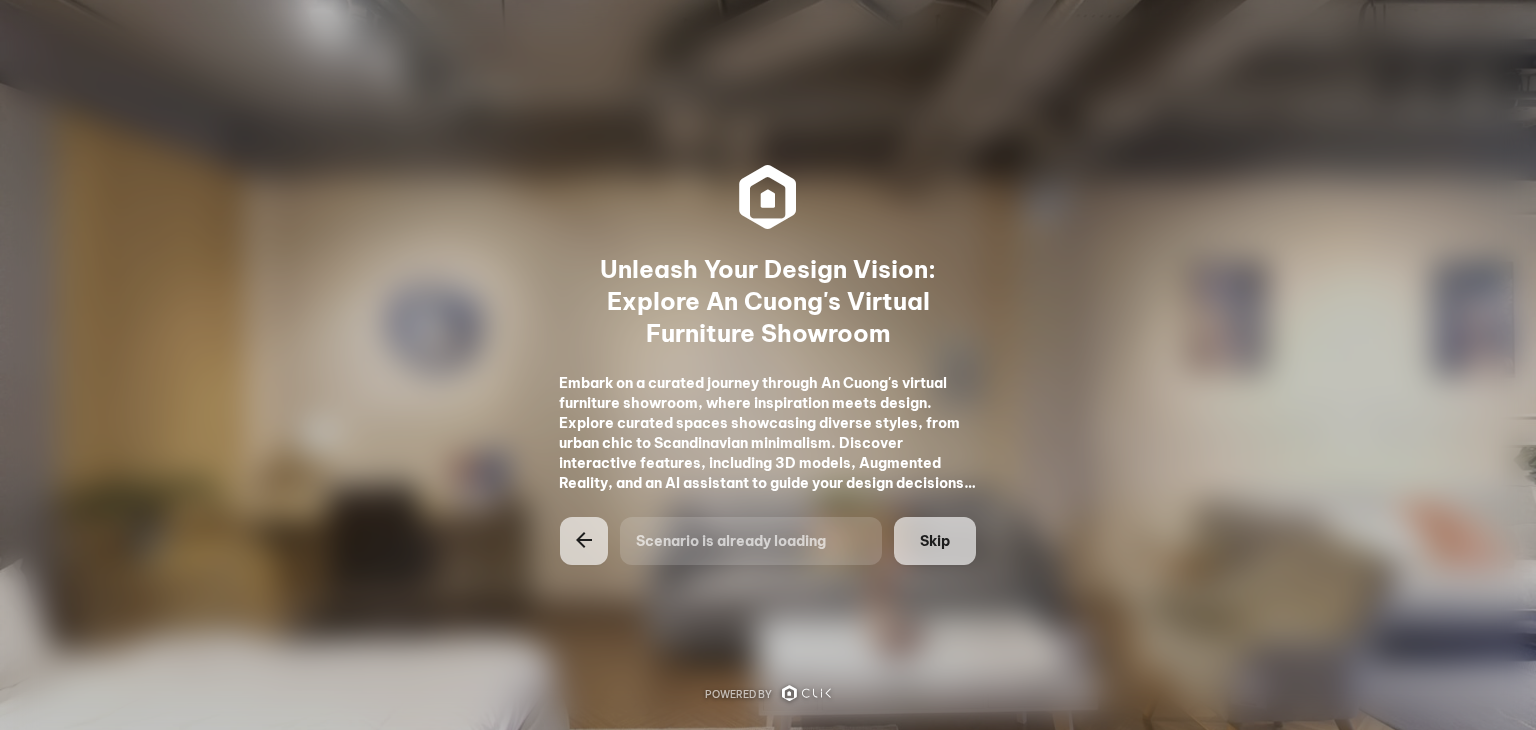 click on "Skip" at bounding box center (935, 541) 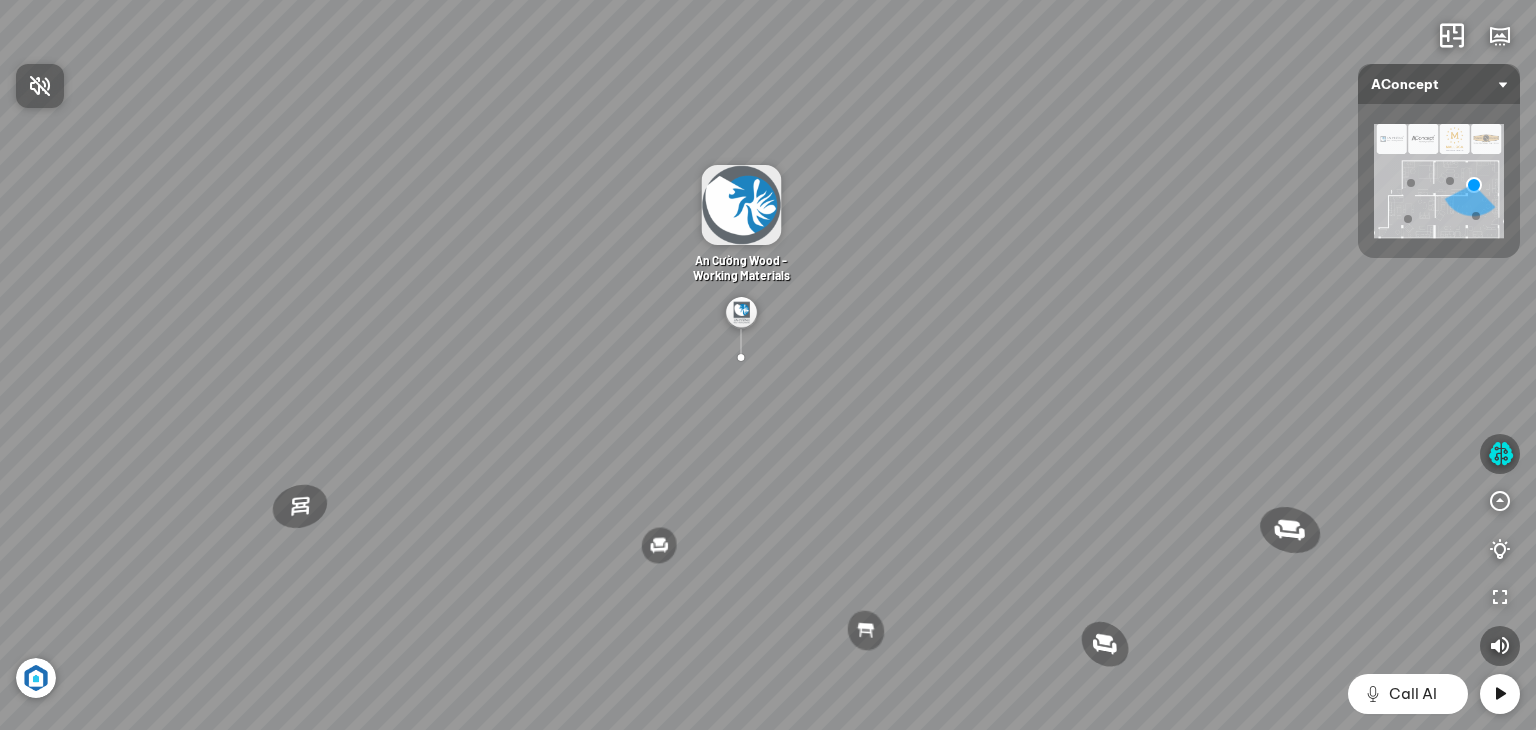 click at bounding box center (768, 365) 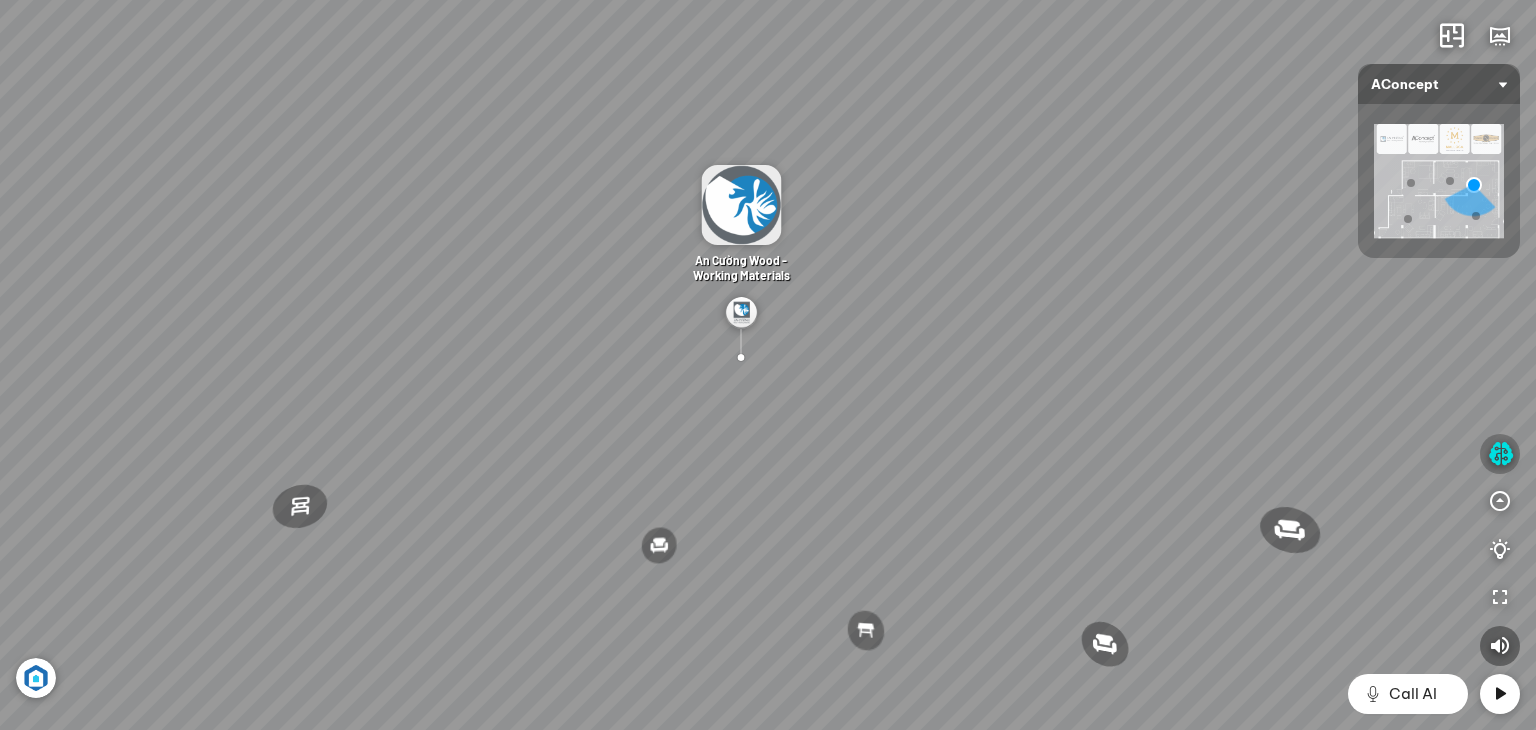 click at bounding box center [1500, 454] 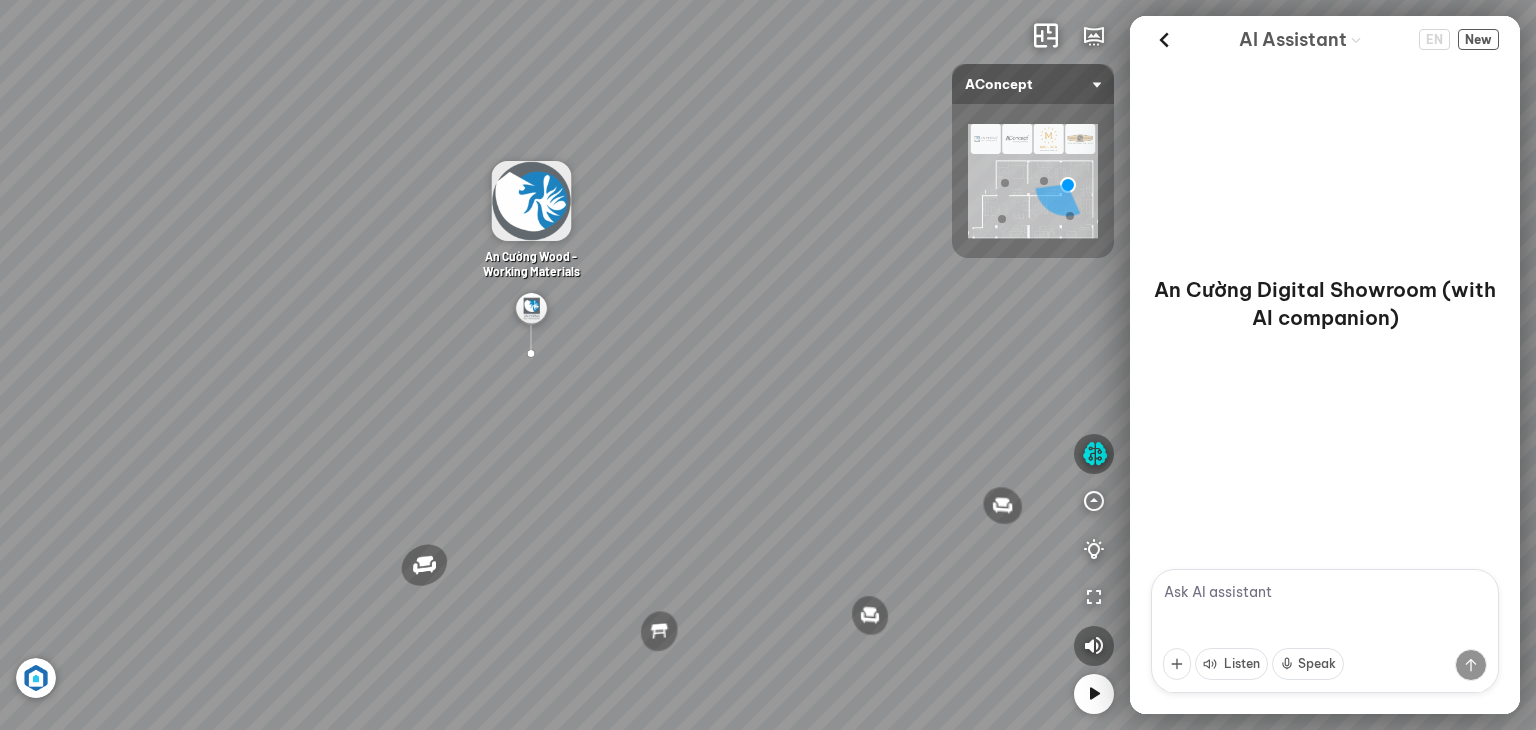 scroll, scrollTop: 665, scrollLeft: 0, axis: vertical 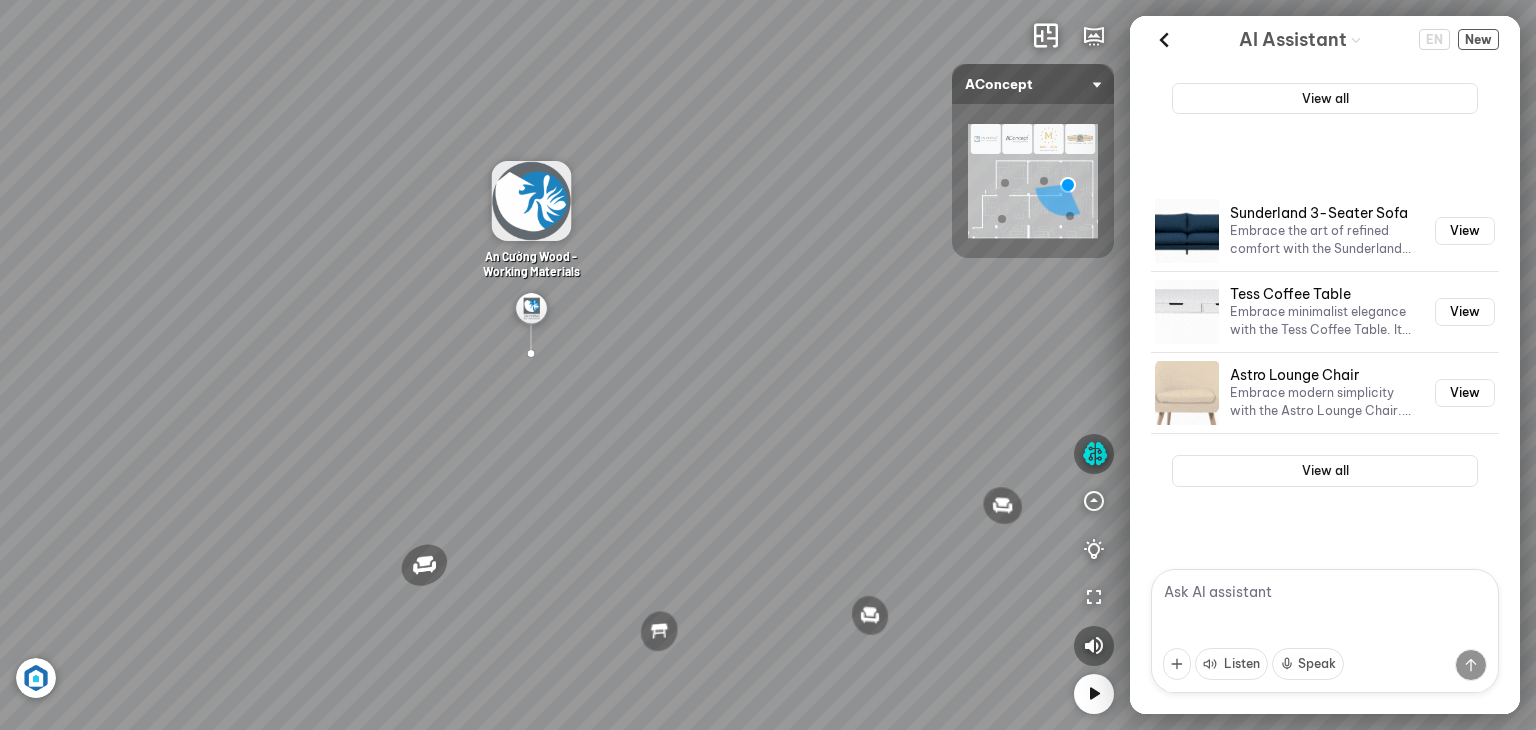 click on "Tôi đã cung cấp cho bạn thông tin chi tiết về Sofa 3 chỗ Sunderland, Bàn cafe Tess và Ghế thư giãn Astro vải Rio, tổng giá khoảng [PRICE], phù hợp với ngân sách và mong muốn của bạn cho phòng khách.
Bạn có muốn tôi đi sâu vào chi tiết của sản phẩm nào không, hay bạn có câu hỏi nào khác về việc trang trí phòng khách không? Sunderland 3-Seater Sofa View Tess Coffee Table Embrace minimalist elegance with the Tess Coffee Table. Its clean lines, crisp white surface, and natural wood legs create a calming, contemporary centerpiece for your living space. Three spacious drawers offer a seamless storage solution, keeping your essentials organized and your home beautifully uncluttered.
***Application Suggestions:***
- The perfect anchor for a Scandinavian or Mid-century Modern living room.
- Use its ample storage to maintain a clean, minimalist aesthetic.
- Pairs beautifully with both neutral-toned and colourful sofas. View View" at bounding box center (1325, 81) 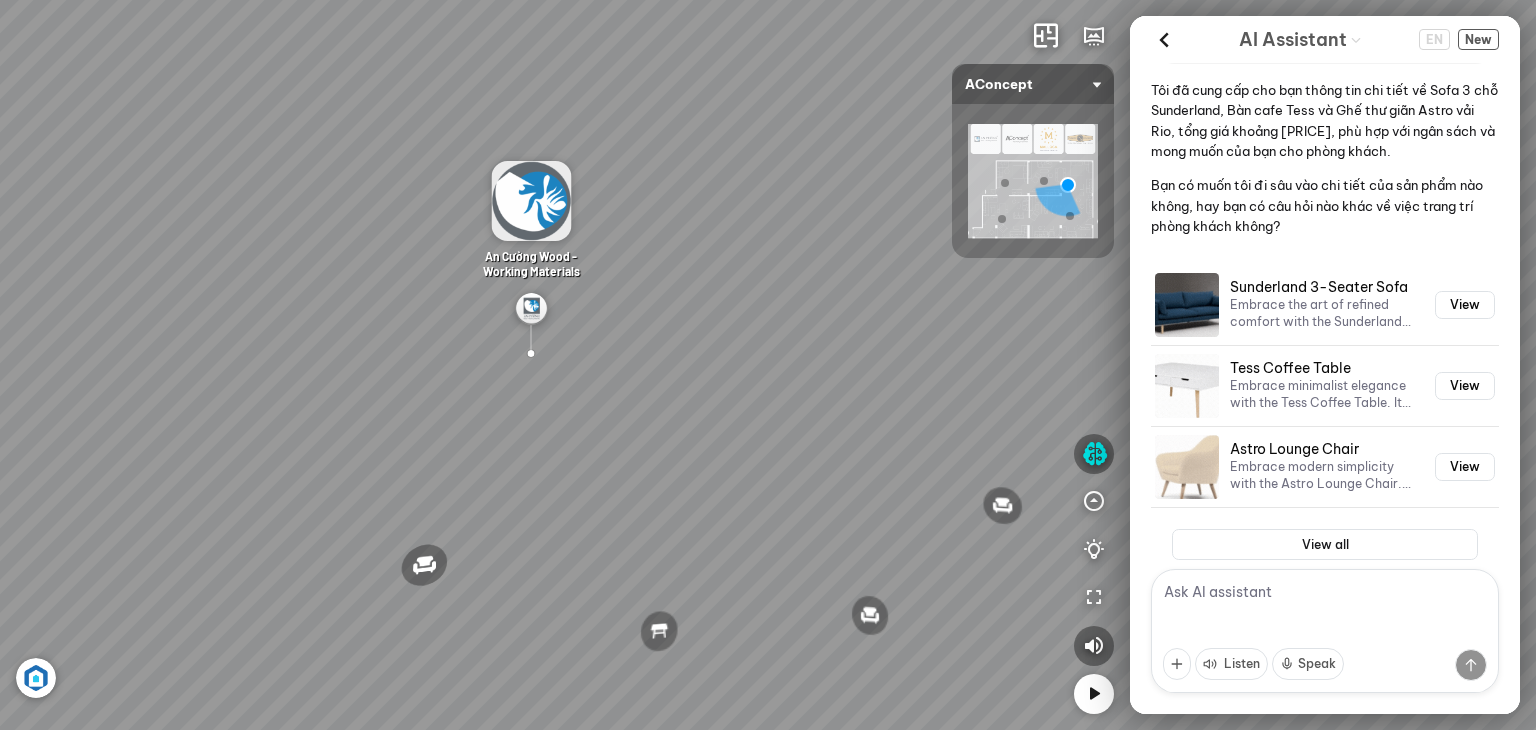 scroll, scrollTop: 100, scrollLeft: 0, axis: vertical 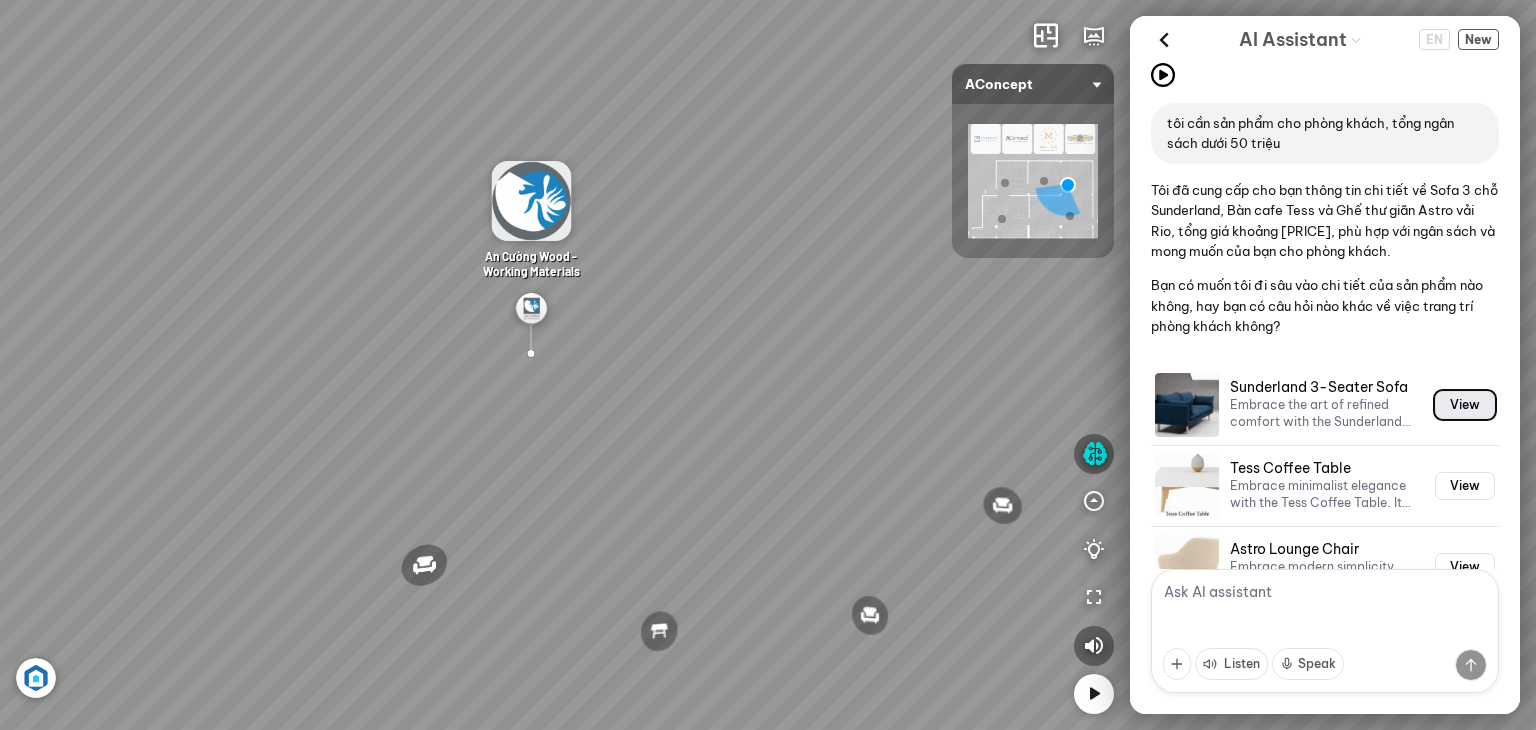 click on "View" at bounding box center [1465, 405] 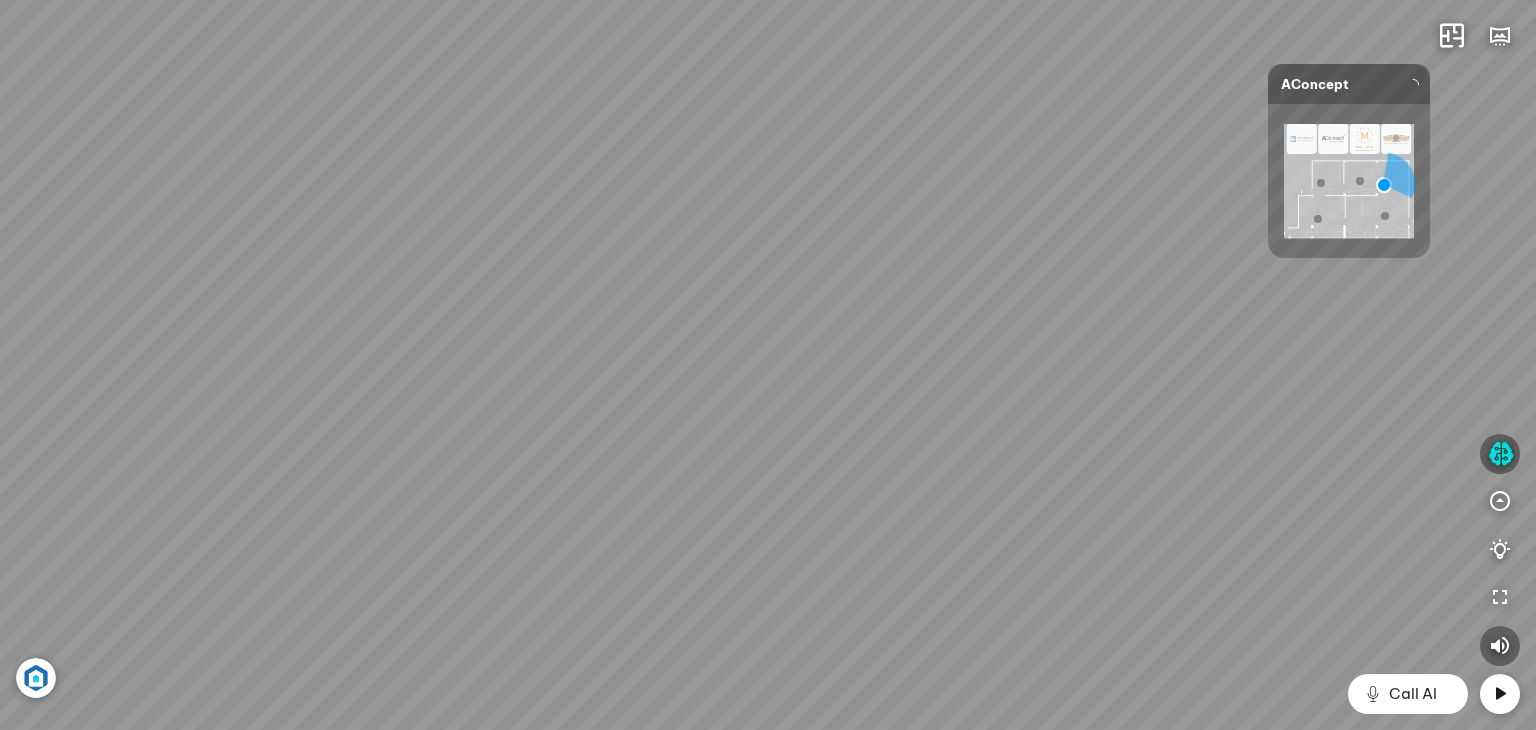 scroll, scrollTop: 753, scrollLeft: 0, axis: vertical 